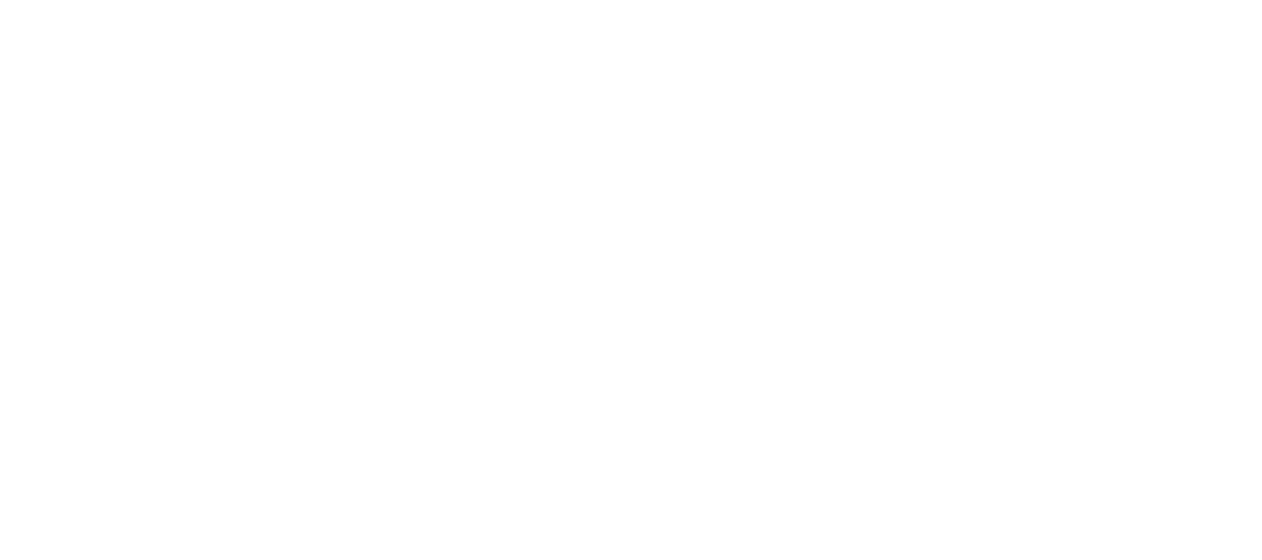 scroll, scrollTop: 0, scrollLeft: 0, axis: both 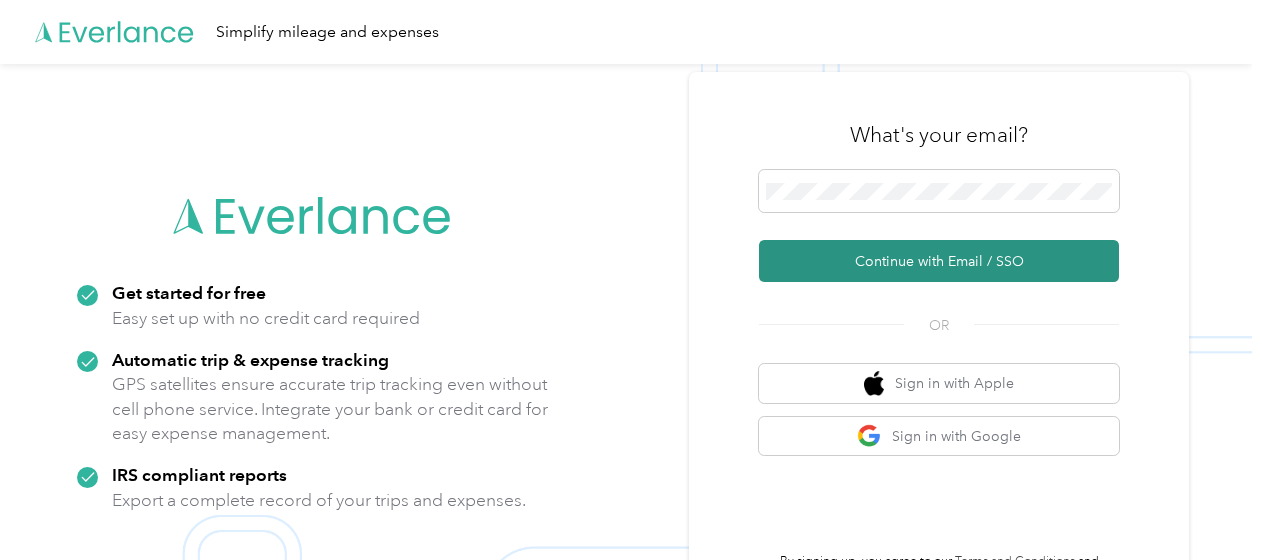 click on "Continue with Email / SSO" at bounding box center (939, 261) 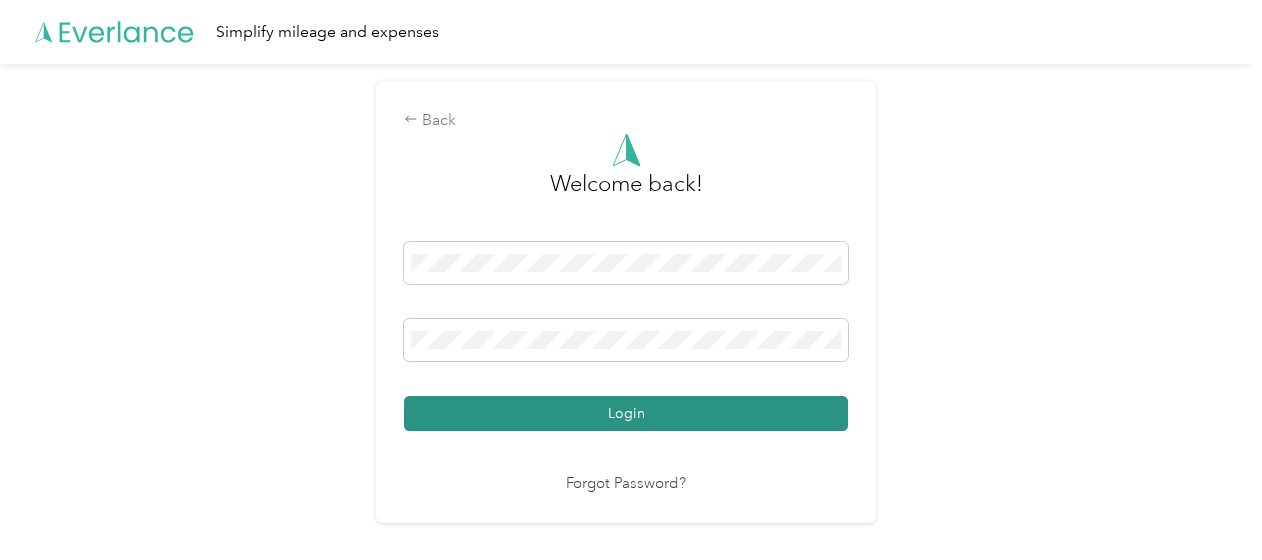 click on "Login" at bounding box center (626, 413) 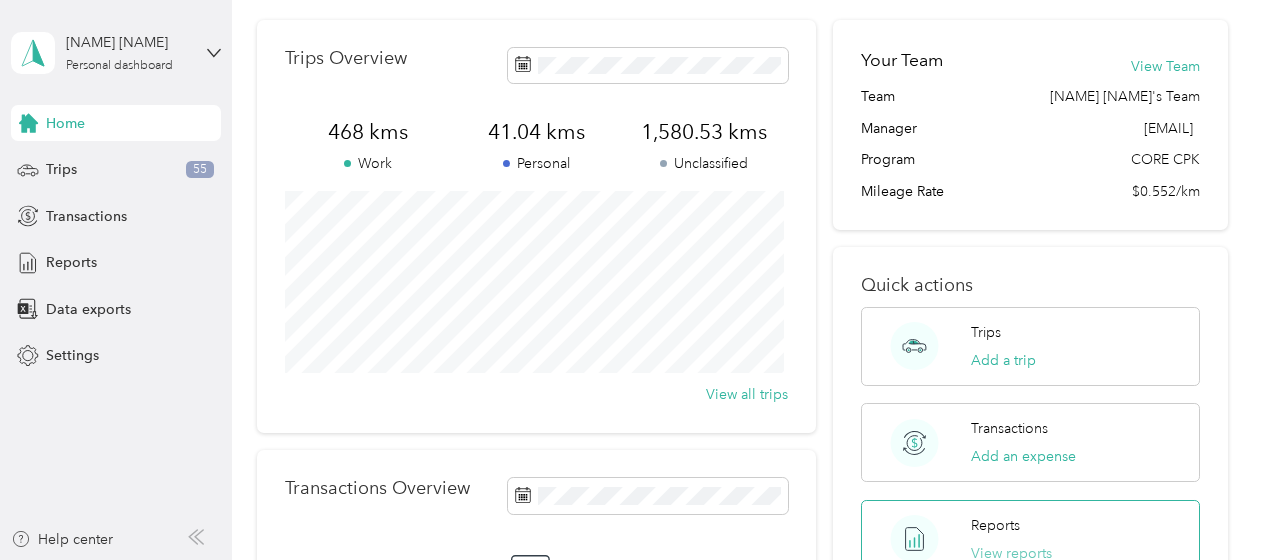 scroll, scrollTop: 100, scrollLeft: 0, axis: vertical 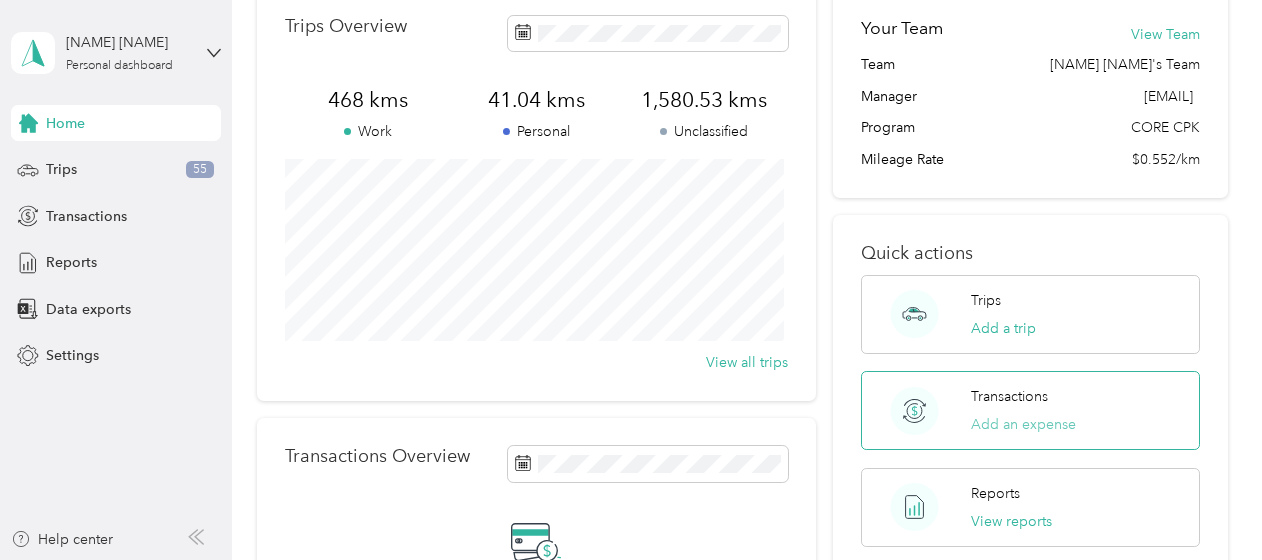 click on "Add an expense" at bounding box center (1023, 424) 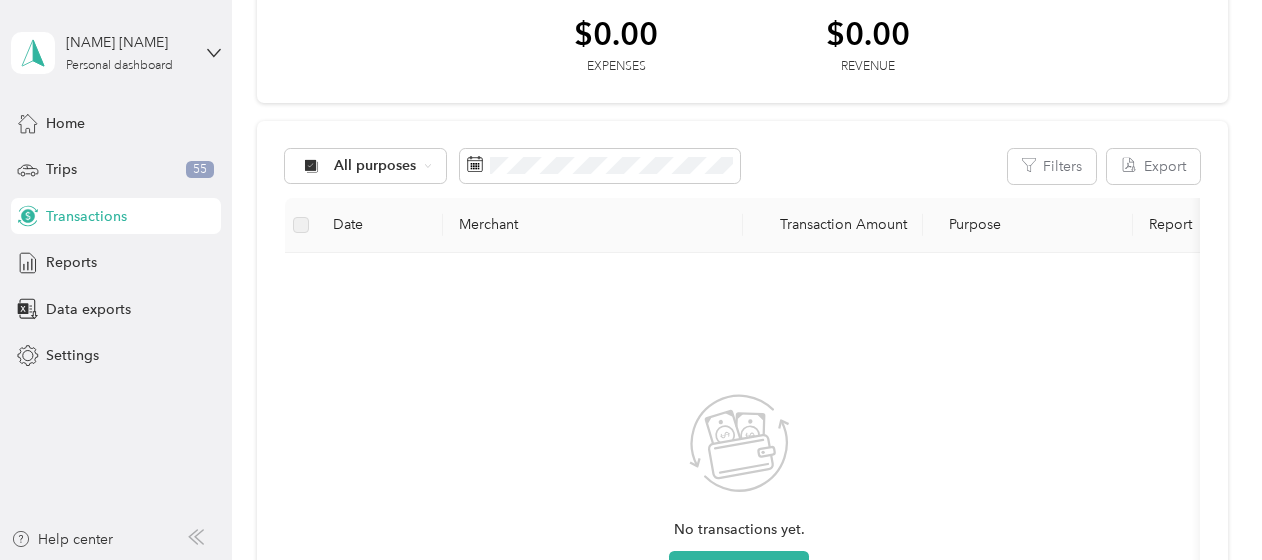 scroll, scrollTop: 300, scrollLeft: 0, axis: vertical 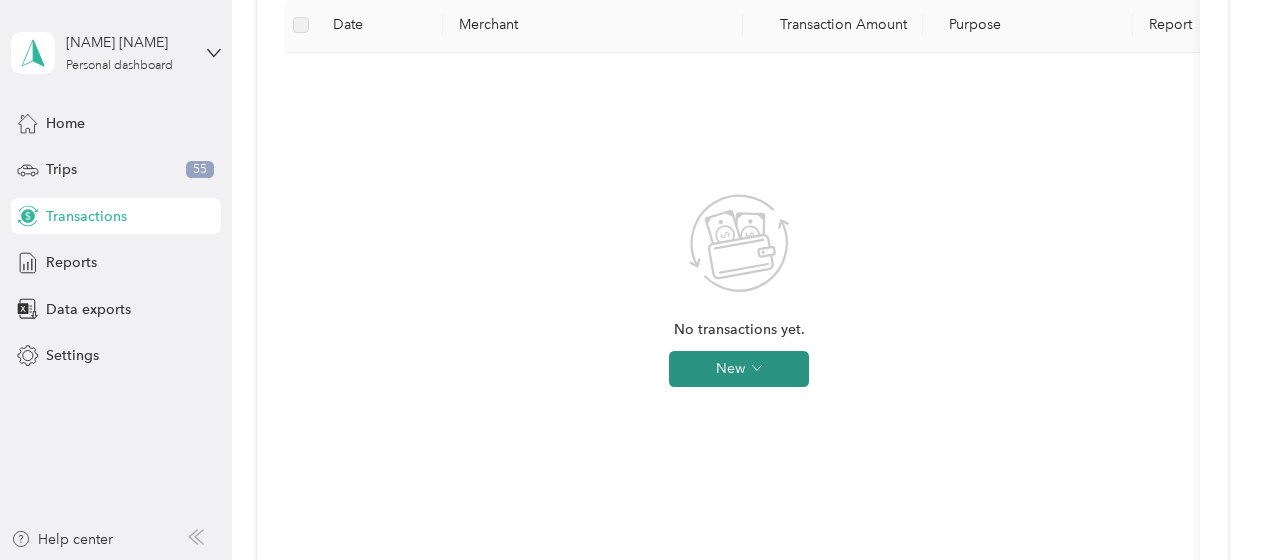 click on "New" at bounding box center [739, 369] 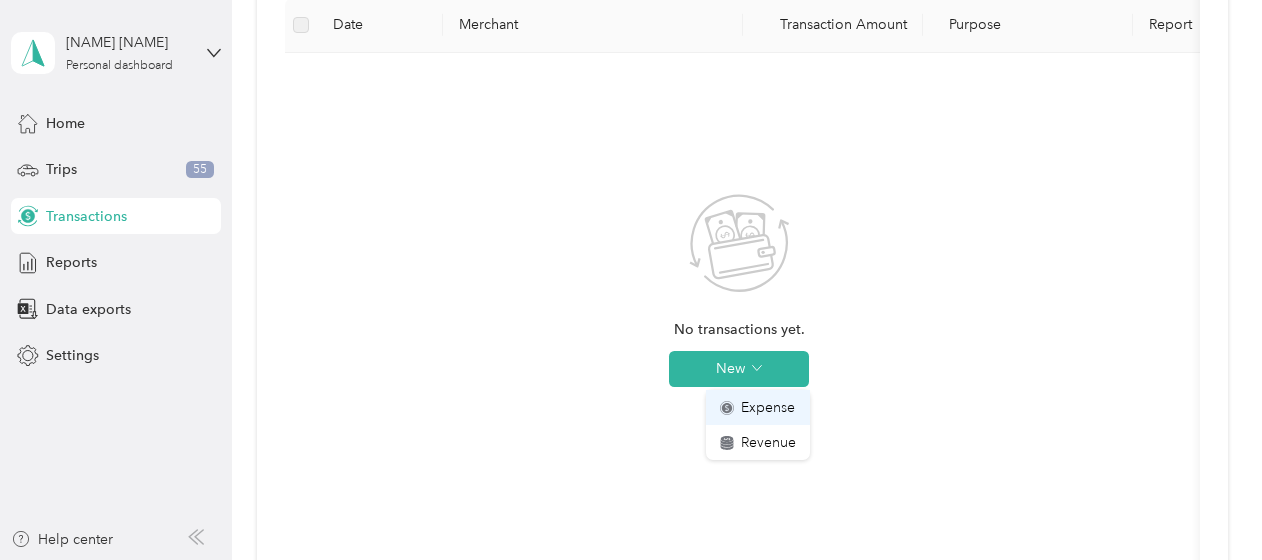 click on "Expense" at bounding box center (768, 407) 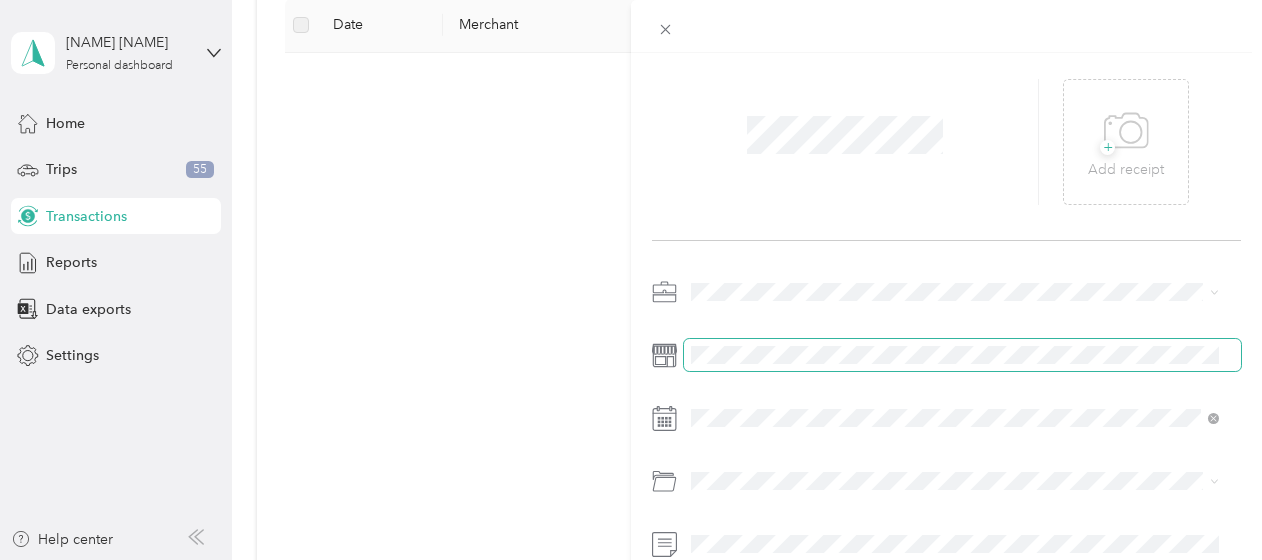scroll, scrollTop: 100, scrollLeft: 0, axis: vertical 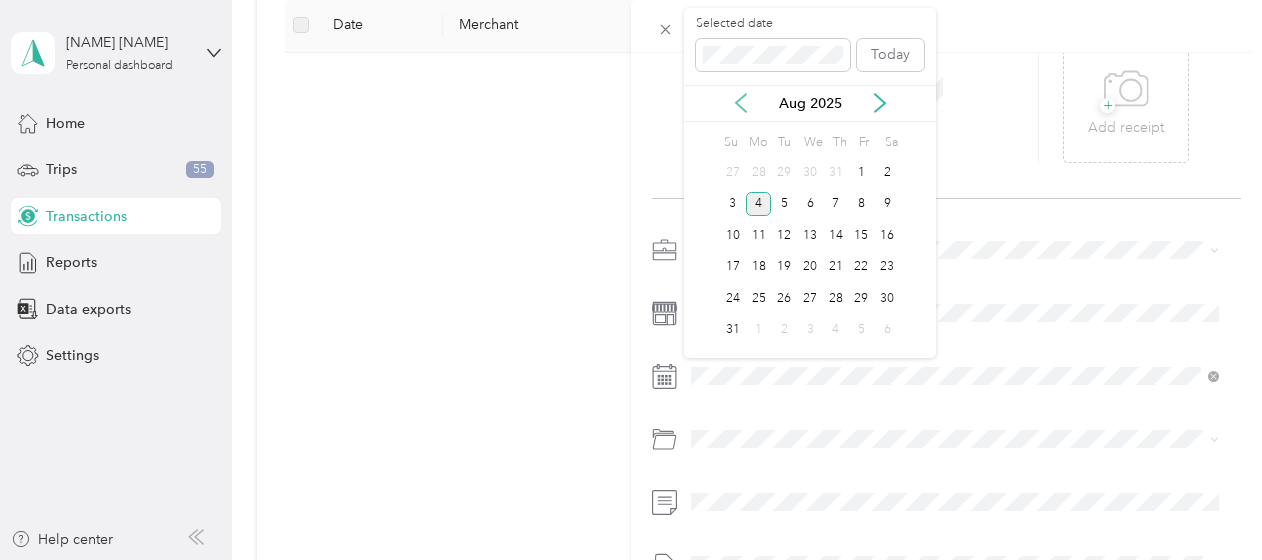 click 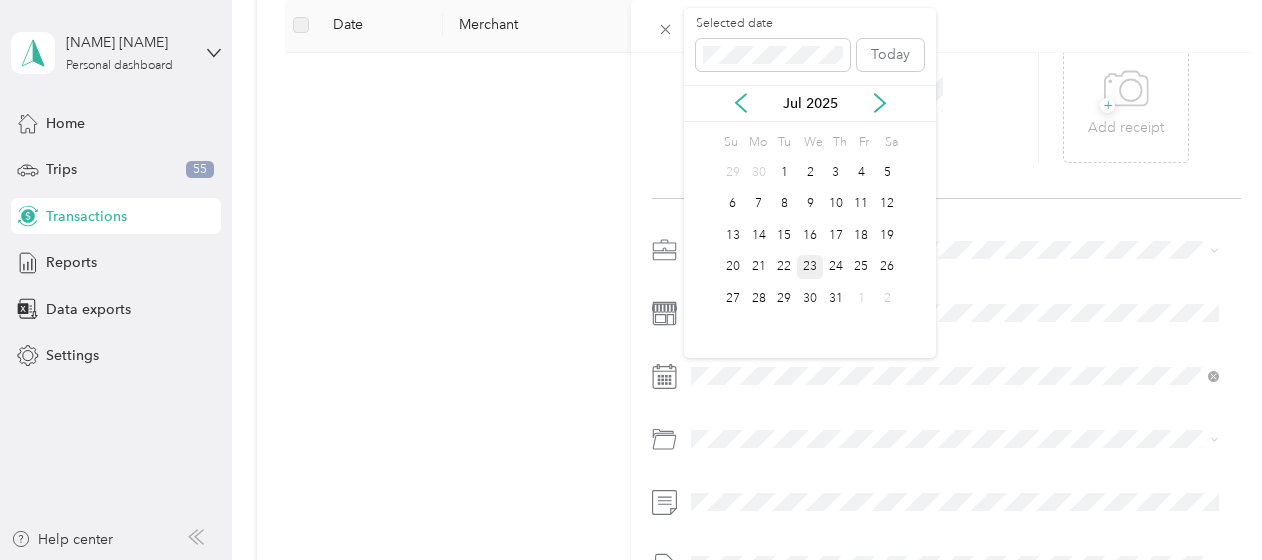 click on "23" at bounding box center [810, 267] 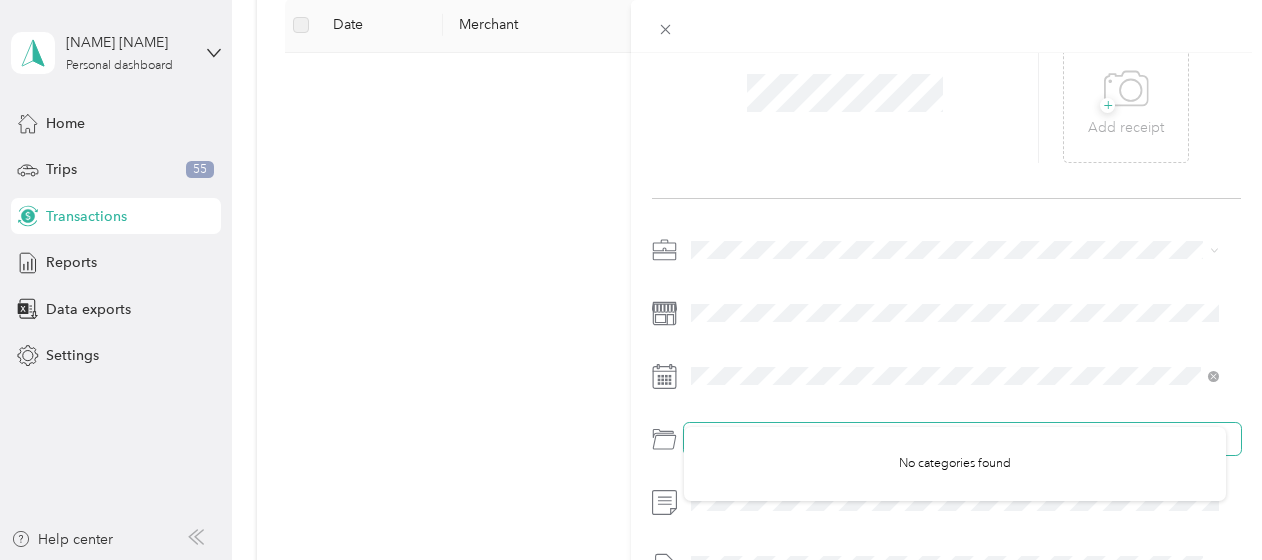 scroll, scrollTop: 200, scrollLeft: 0, axis: vertical 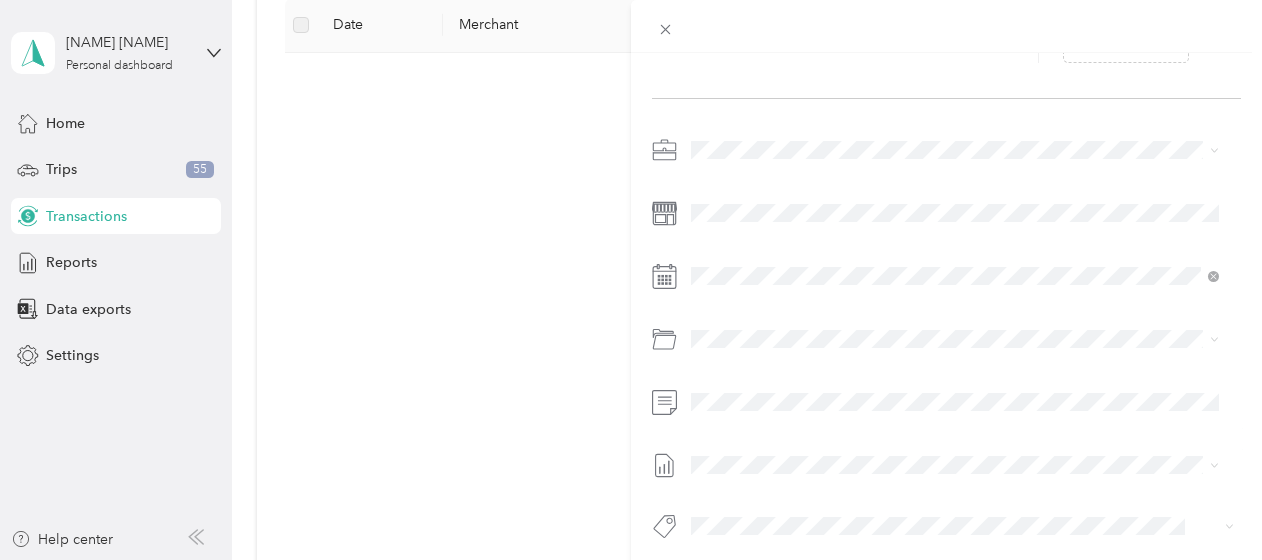 click on "This  expense  cannot be edited because it is either under review, approved, or paid. Contact your Team Manager to edit it. New Expense  Save + Add receipt" at bounding box center (631, 280) 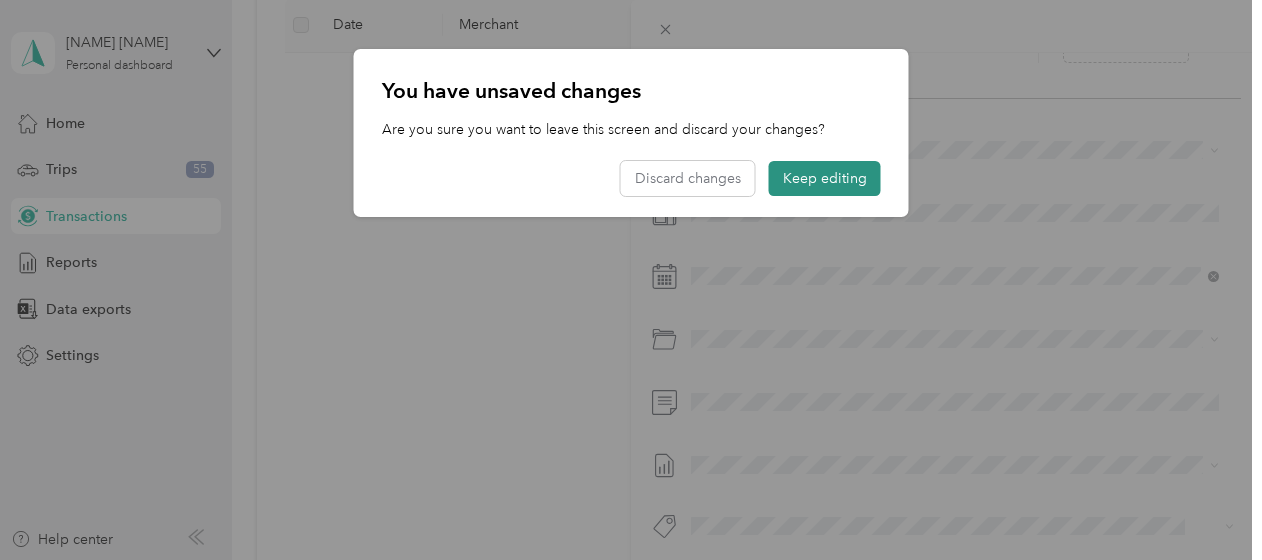 click on "Keep editing" at bounding box center (825, 178) 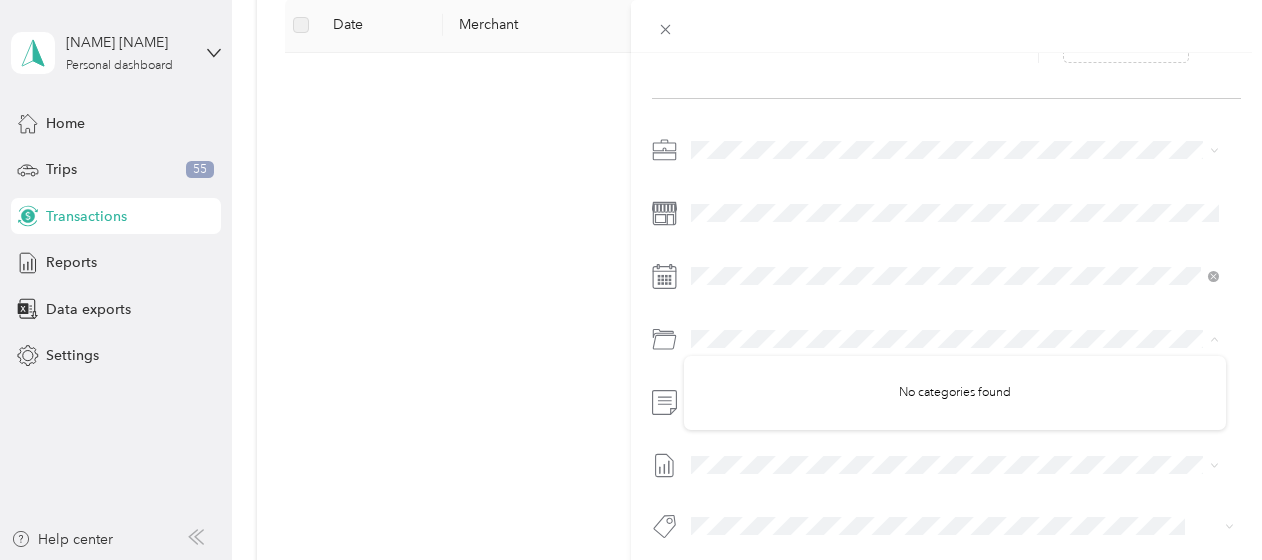 click on "New Expense  Save + Add receipt" at bounding box center (946, 238) 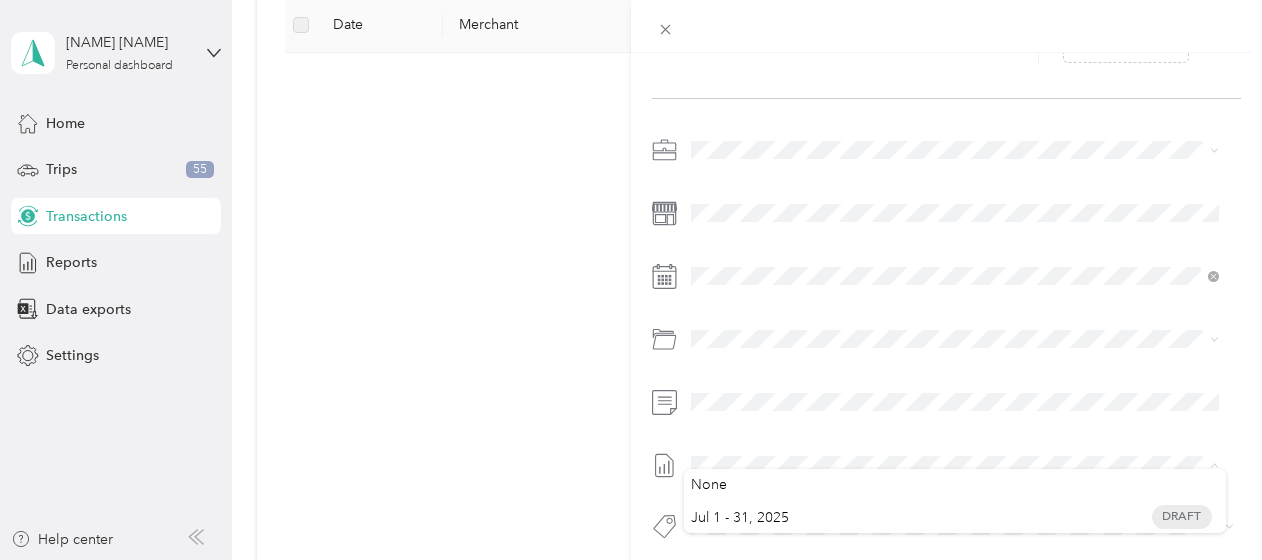 scroll, scrollTop: 226, scrollLeft: 0, axis: vertical 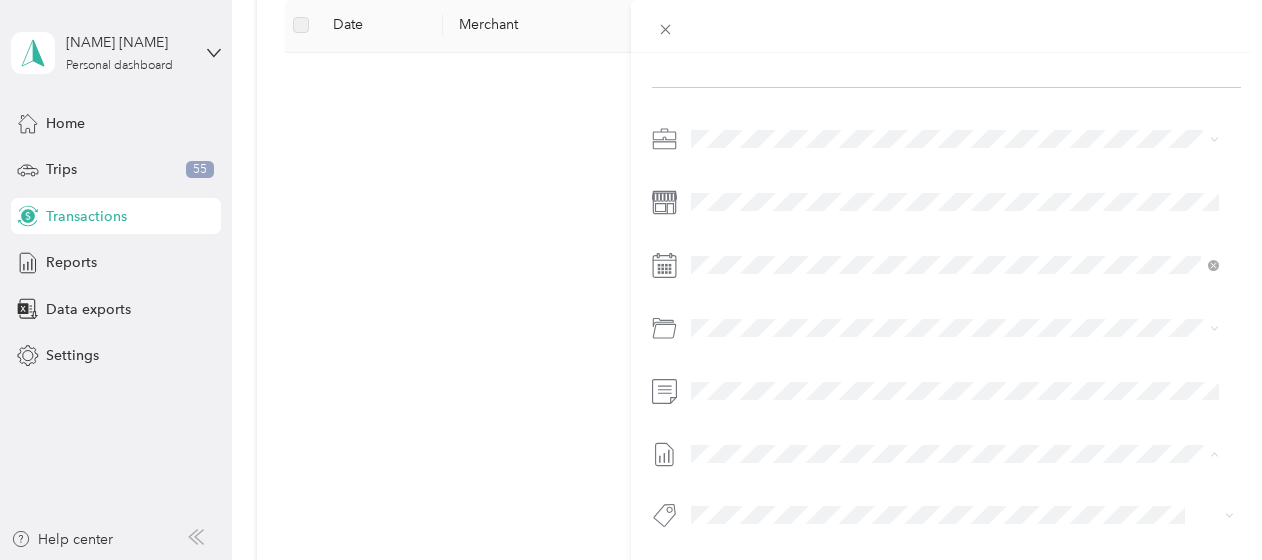 click on "Jul 1 - 31, 2025 Draft" at bounding box center [955, 504] 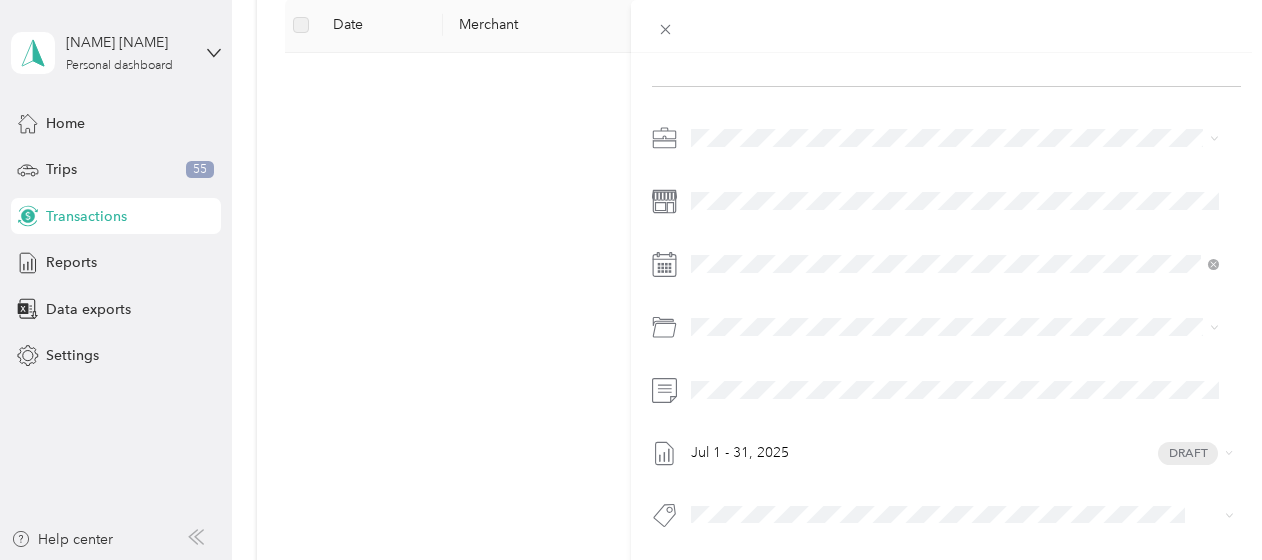 scroll, scrollTop: 227, scrollLeft: 0, axis: vertical 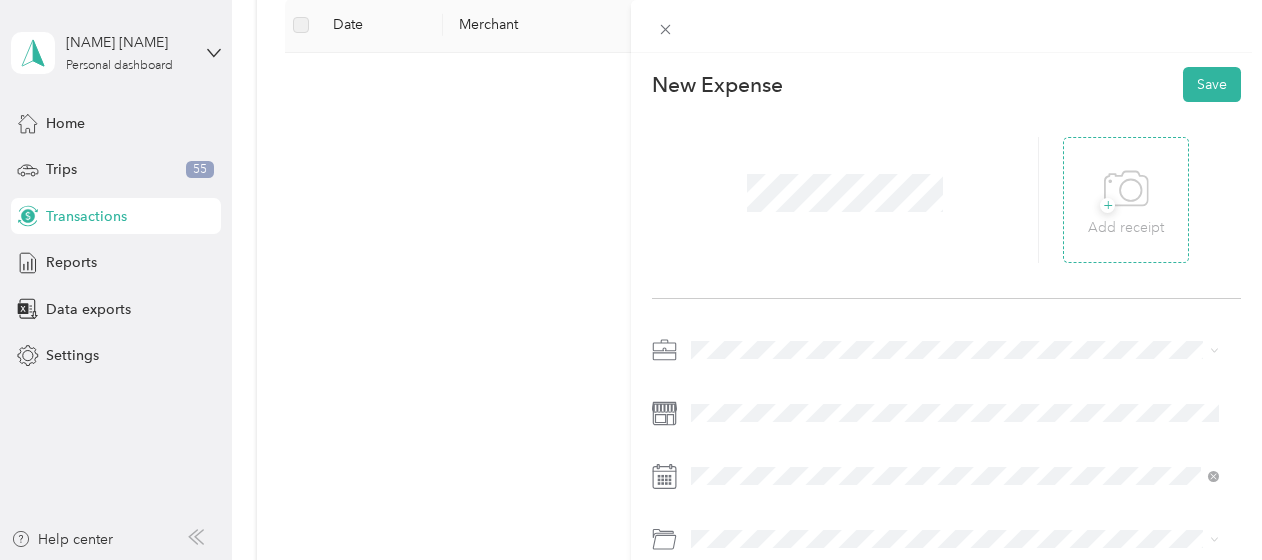 click 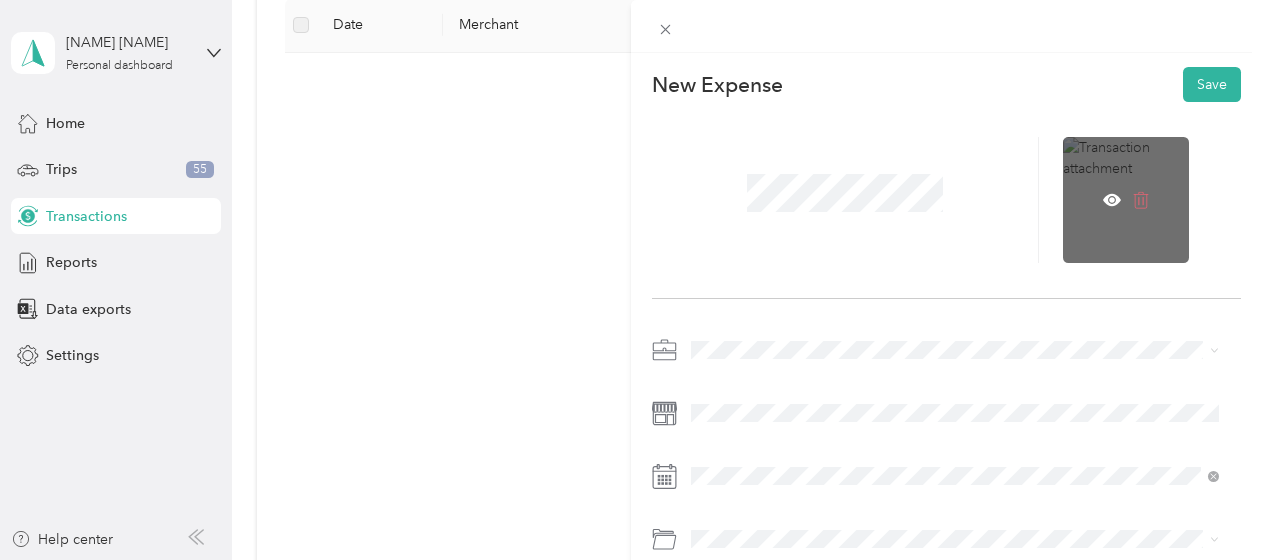 click 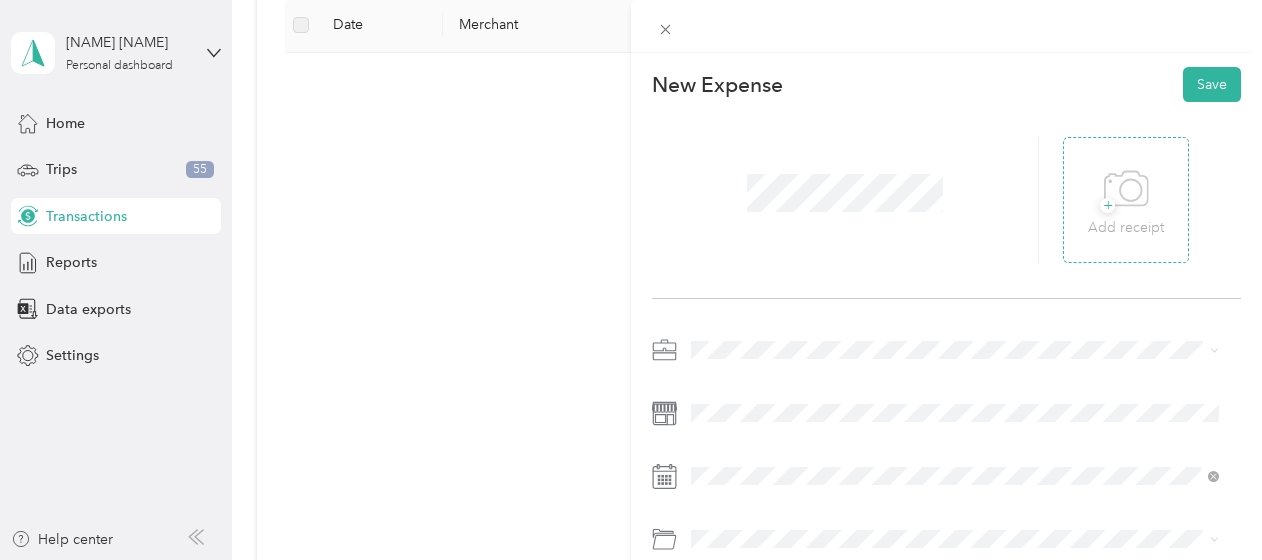 click on "+ Add receipt" at bounding box center [1126, 200] 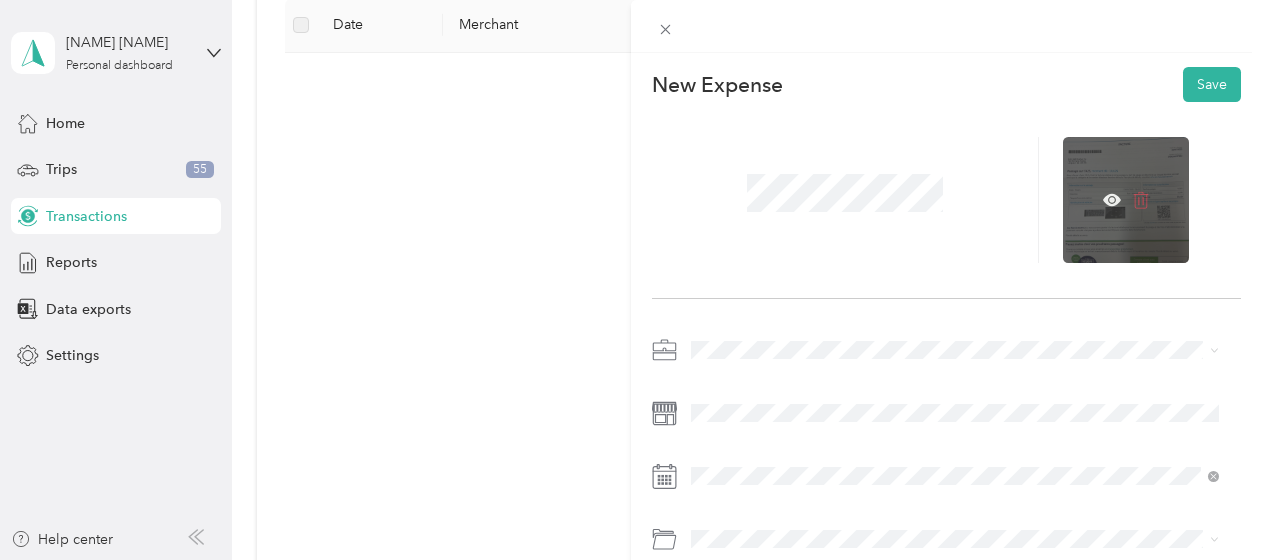 click 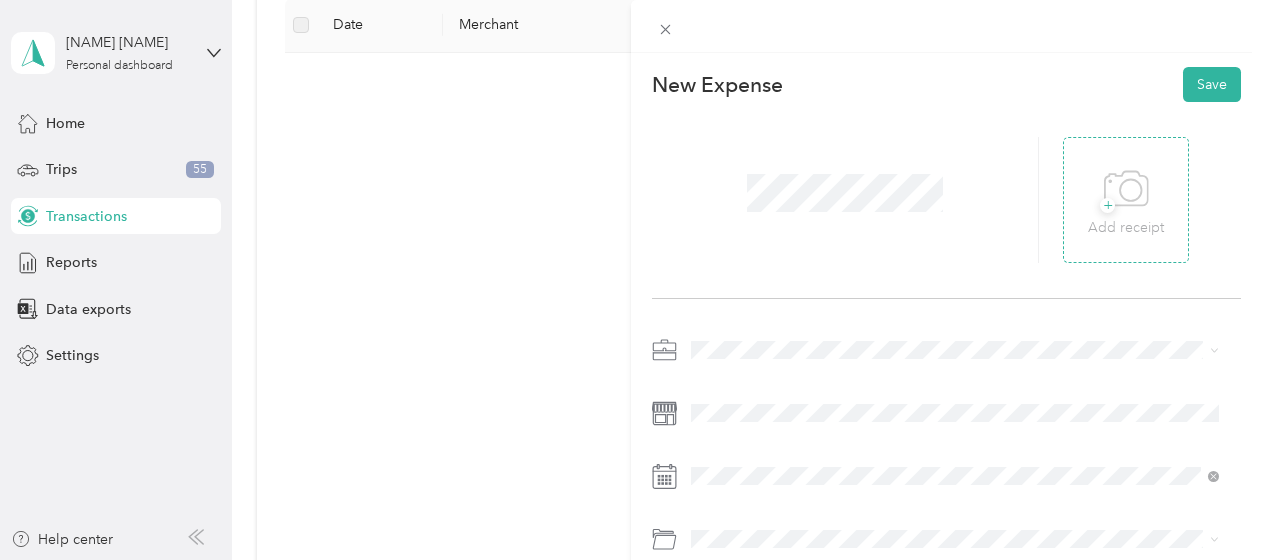 drag, startPoint x: 1169, startPoint y: 212, endPoint x: 1145, endPoint y: 208, distance: 24.33105 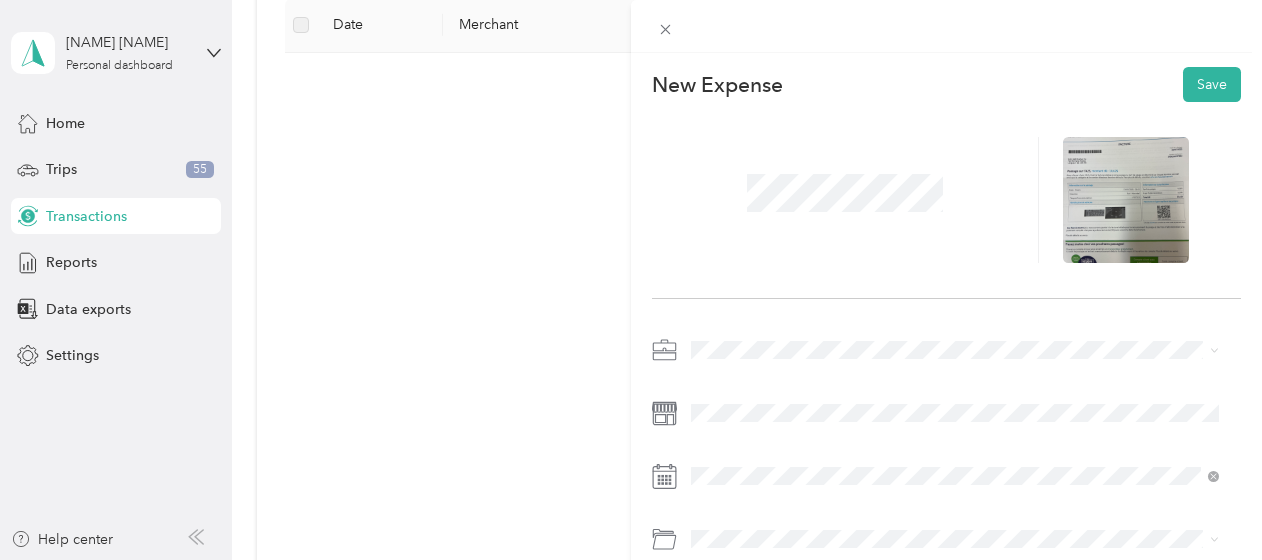 click at bounding box center (845, 193) 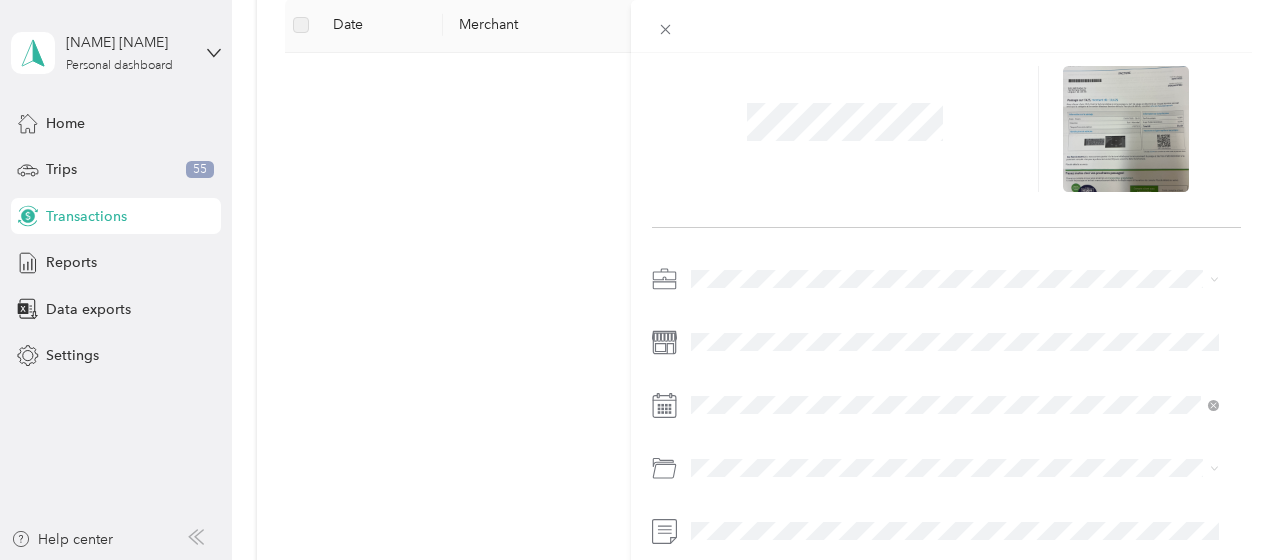scroll, scrollTop: 0, scrollLeft: 0, axis: both 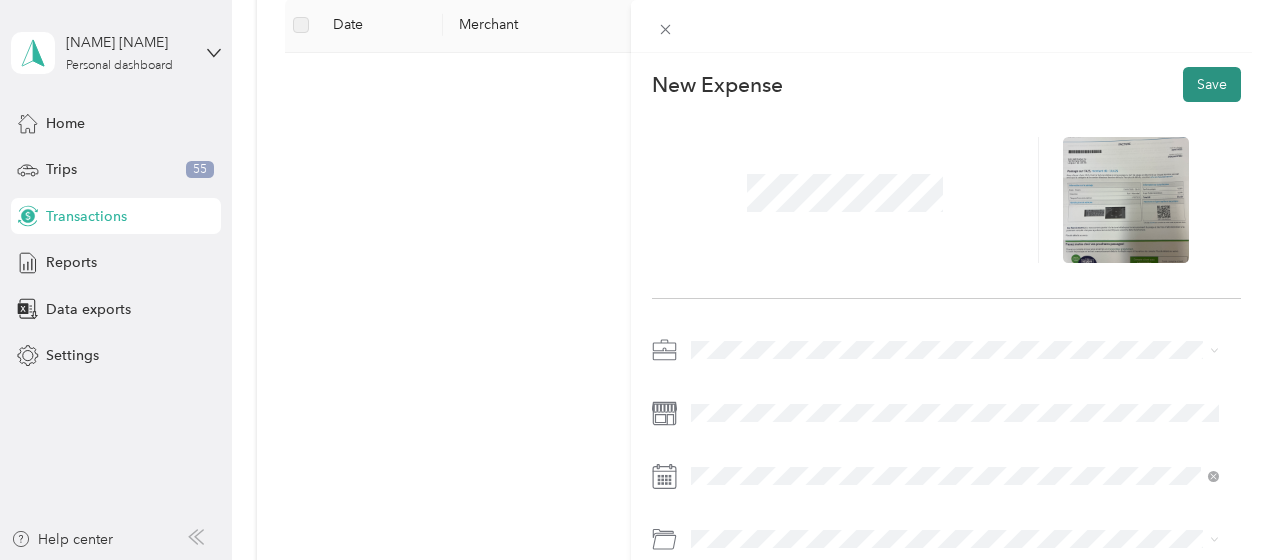 click on "Save" at bounding box center (1212, 84) 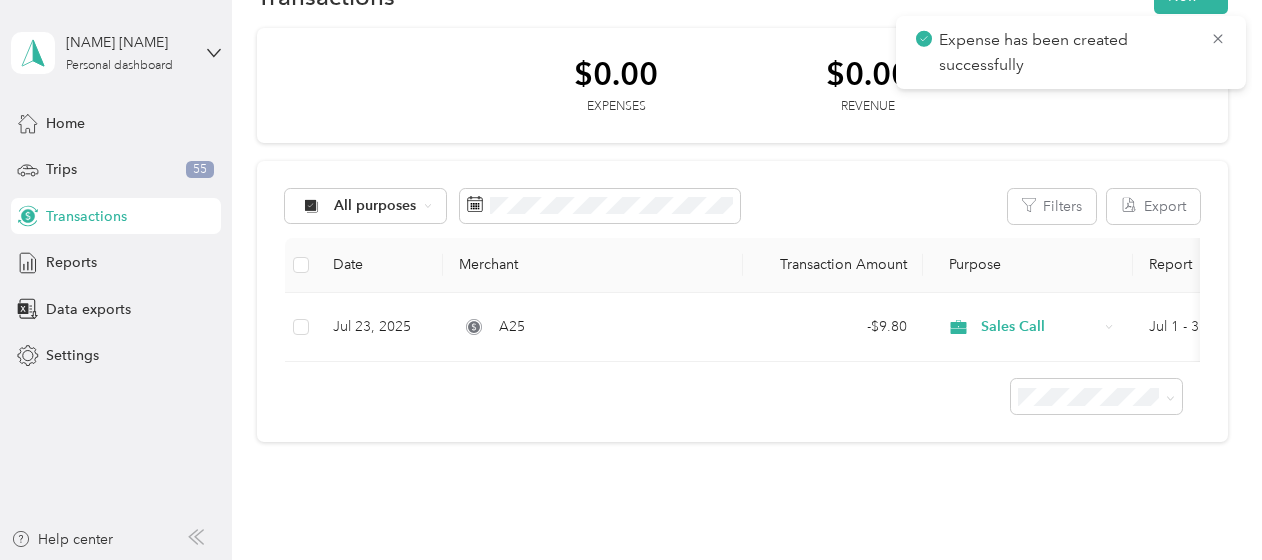 scroll, scrollTop: 0, scrollLeft: 0, axis: both 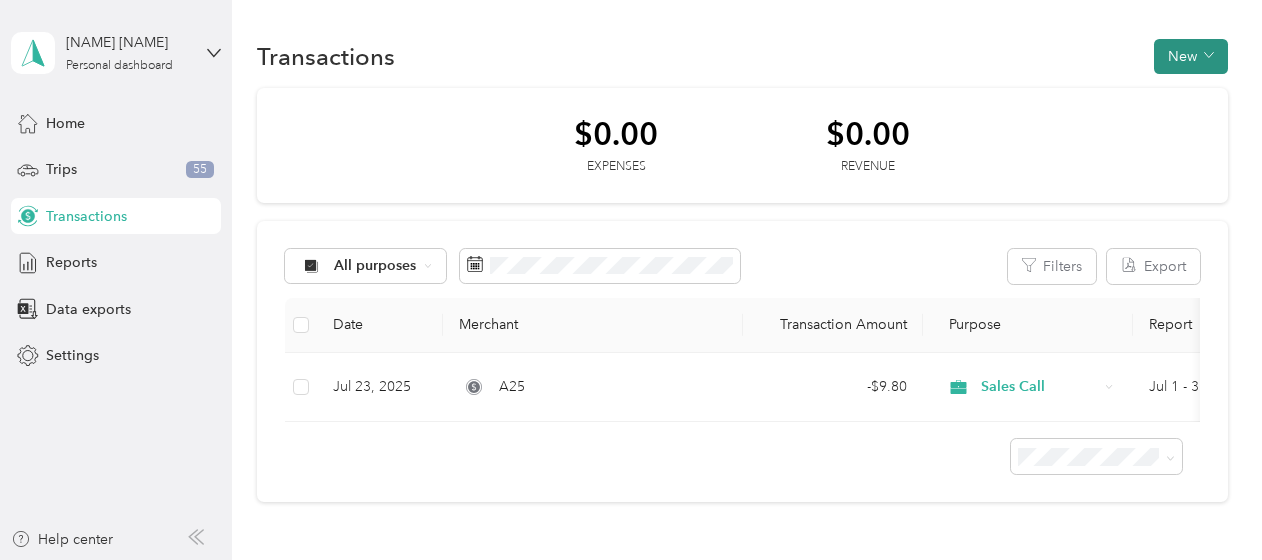 click on "New" at bounding box center [1191, 56] 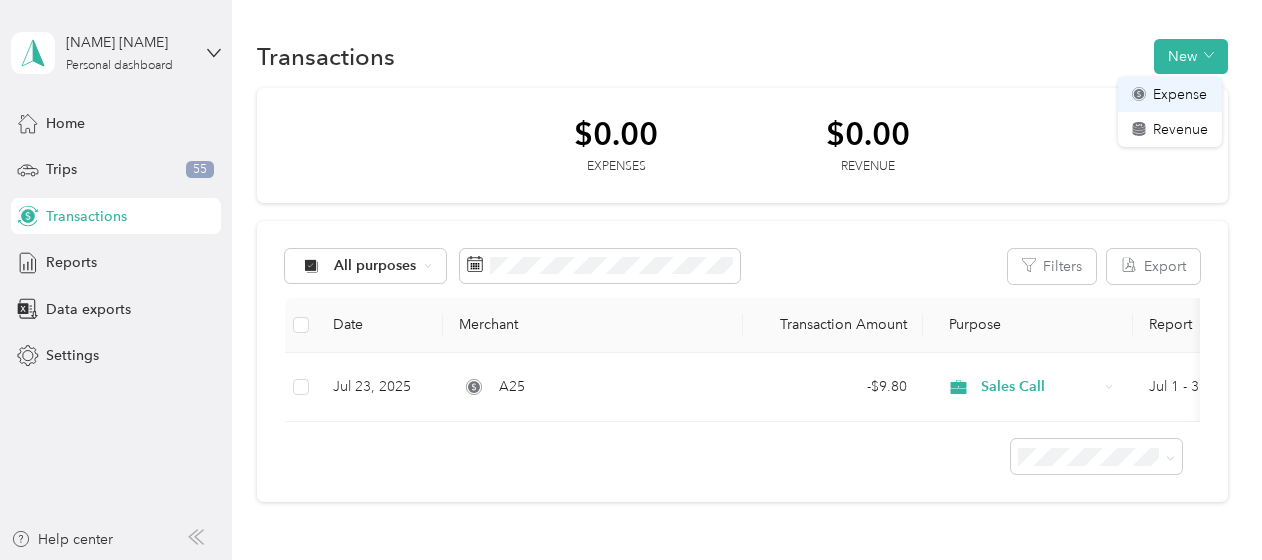 click on "Expense" at bounding box center [1180, 94] 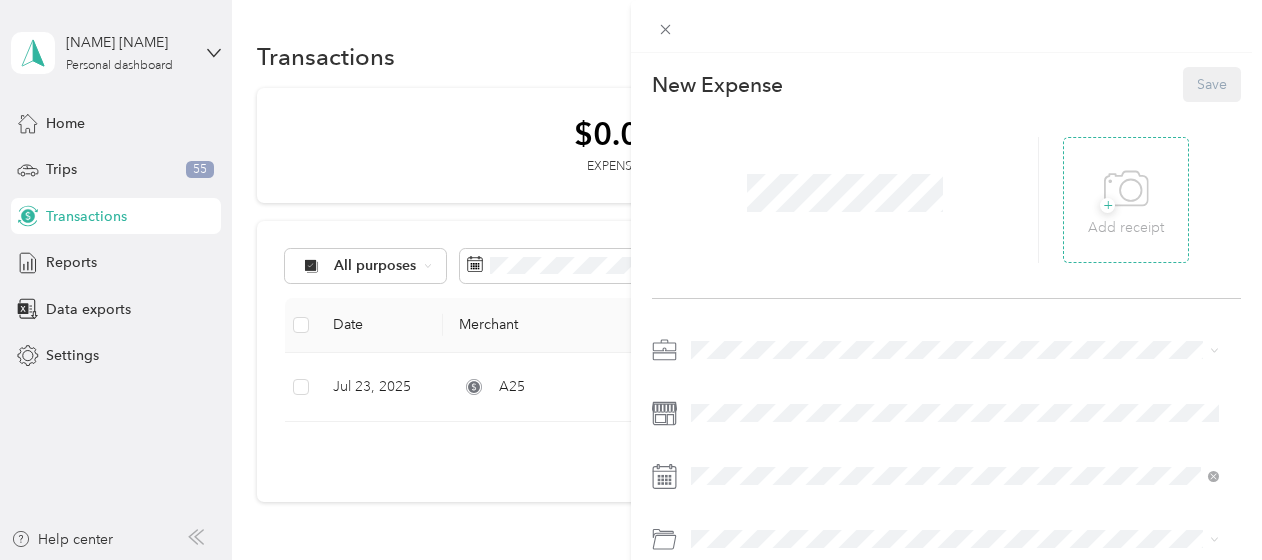 click 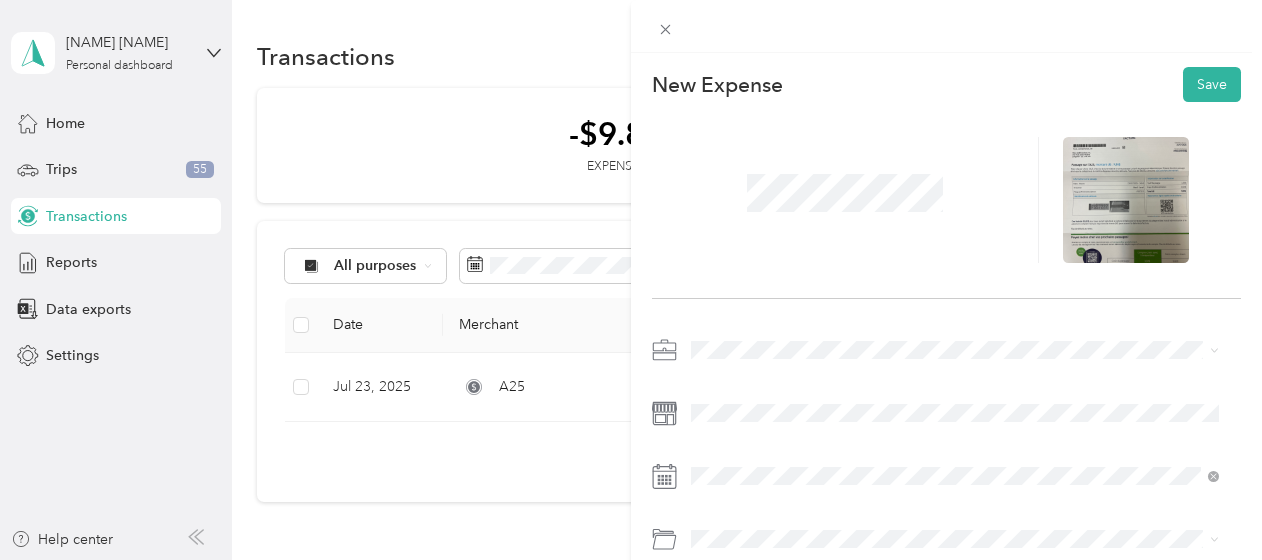 click at bounding box center (845, 200) 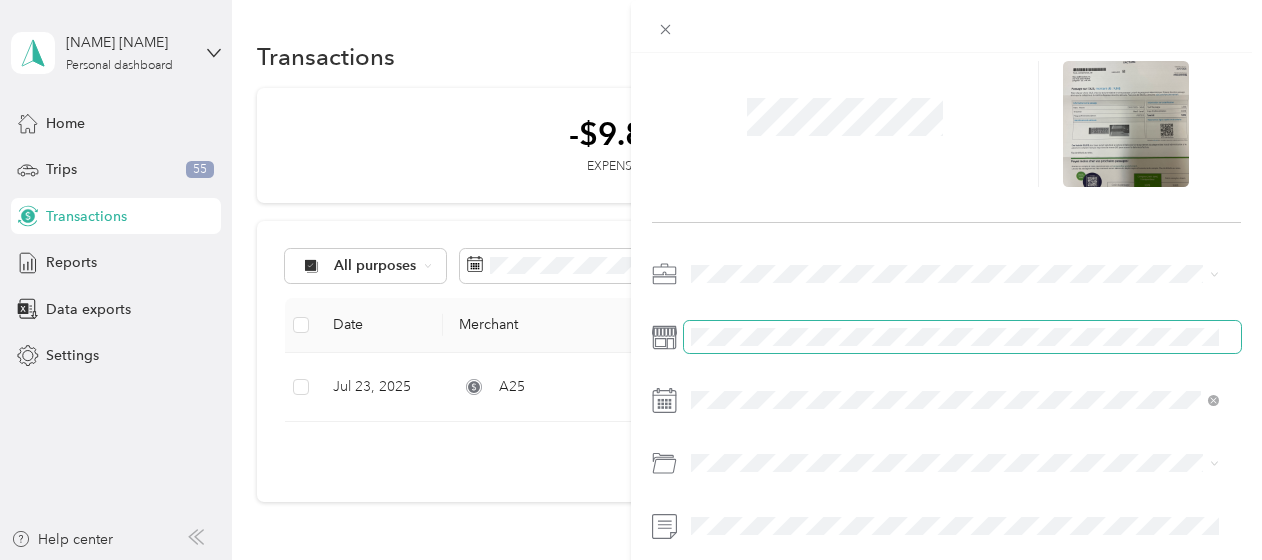 scroll, scrollTop: 200, scrollLeft: 0, axis: vertical 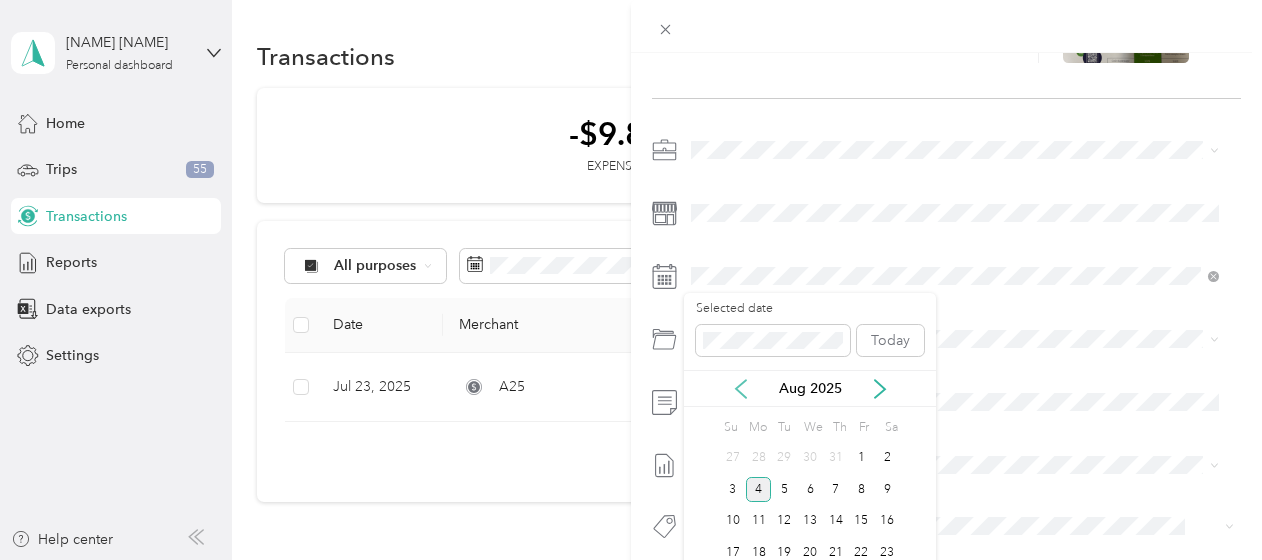 click 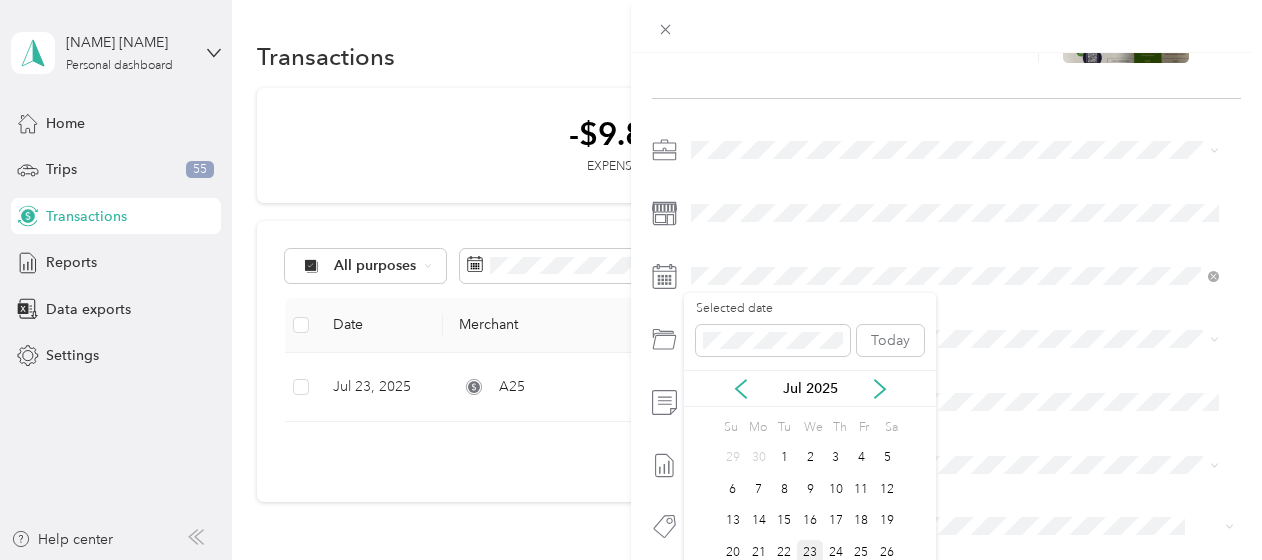click on "23" at bounding box center (810, 552) 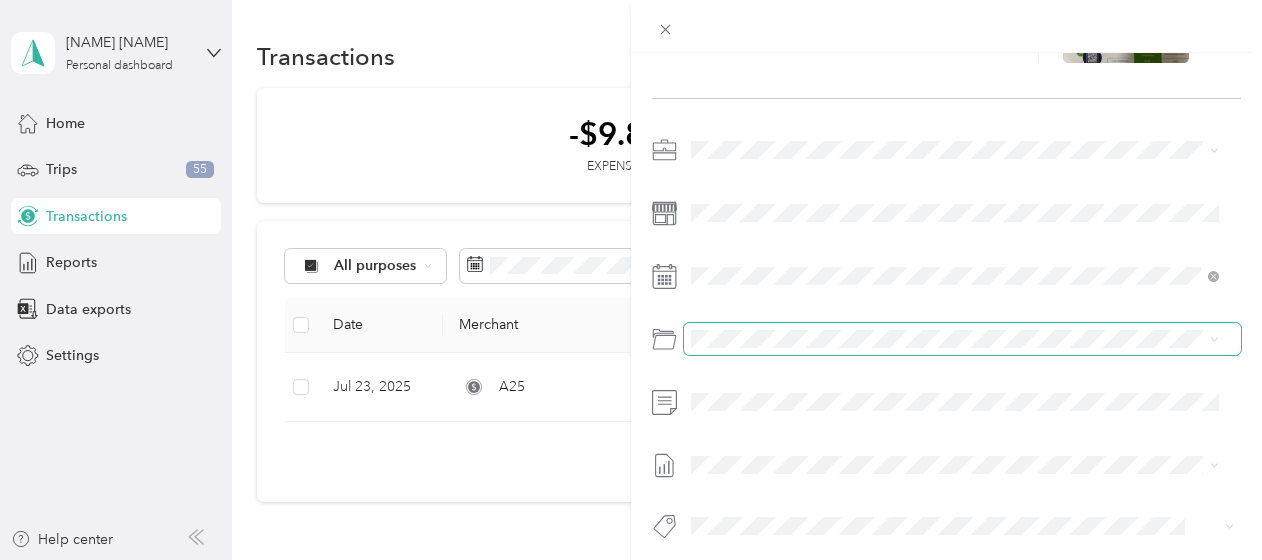 click at bounding box center [962, 339] 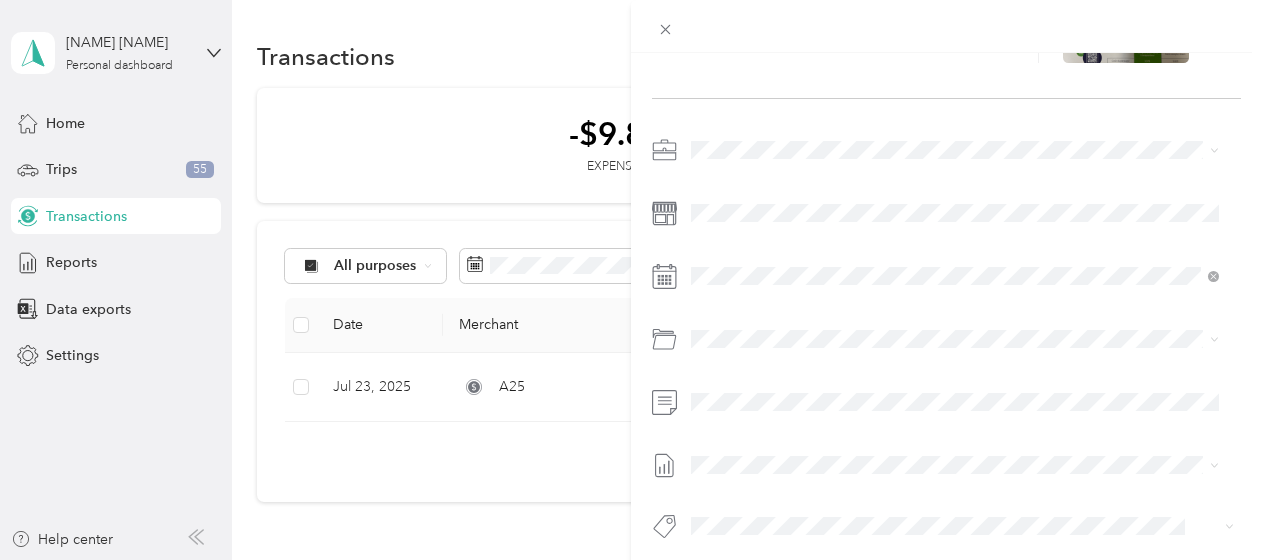 click on "Jul 1 - 31, 2025" at bounding box center (740, 526) 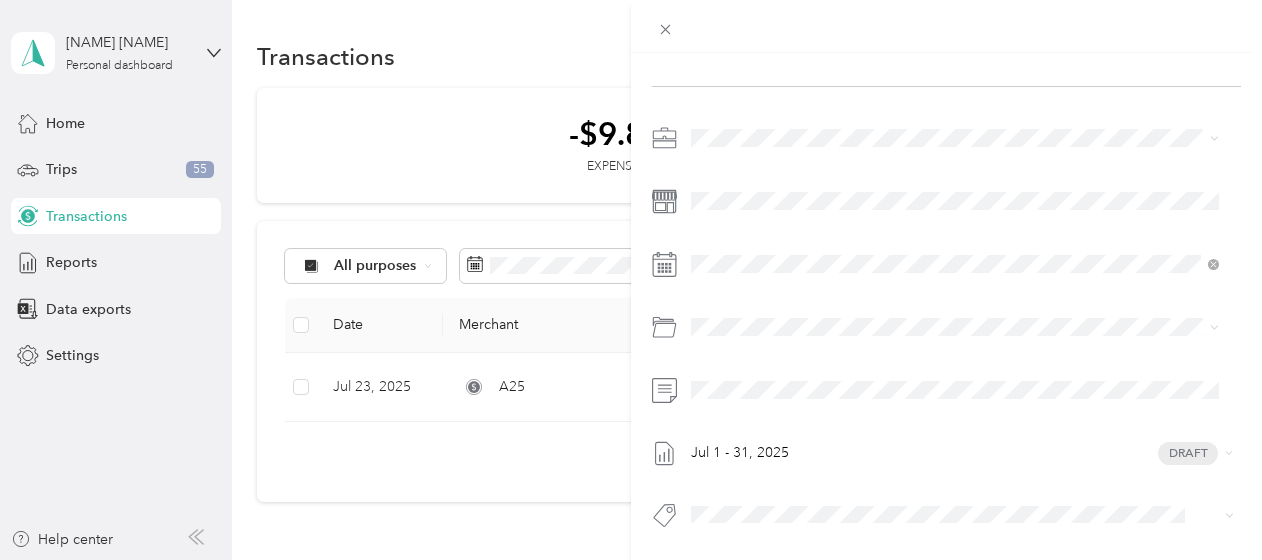 scroll, scrollTop: 227, scrollLeft: 0, axis: vertical 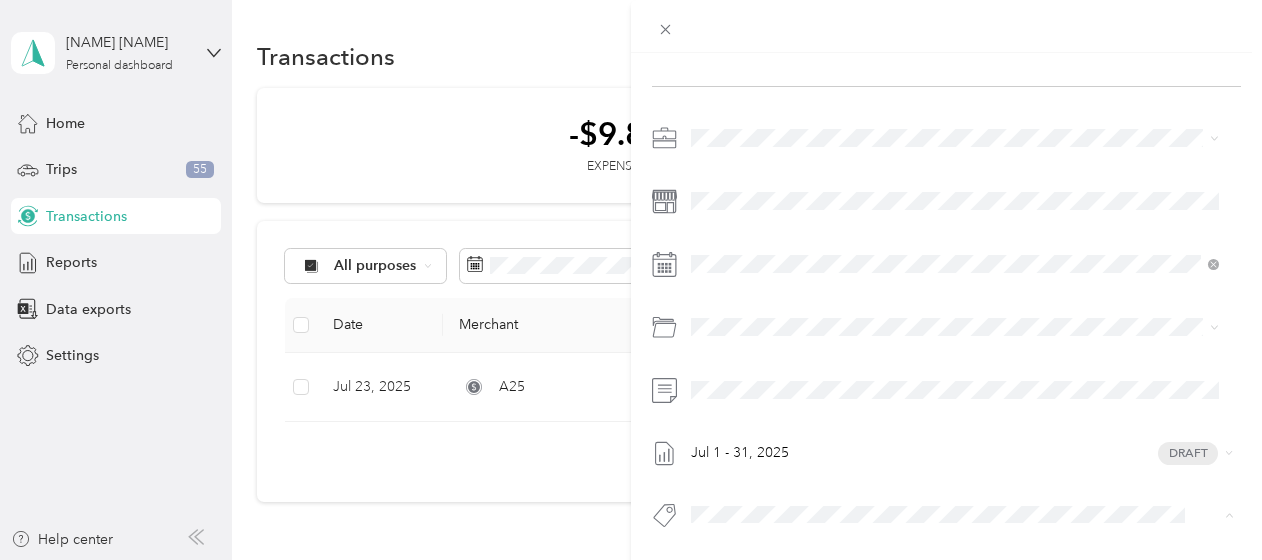 click on "New Expense  Save Jul [DATE] - [DATE], [YEAR] Draft" at bounding box center (946, 227) 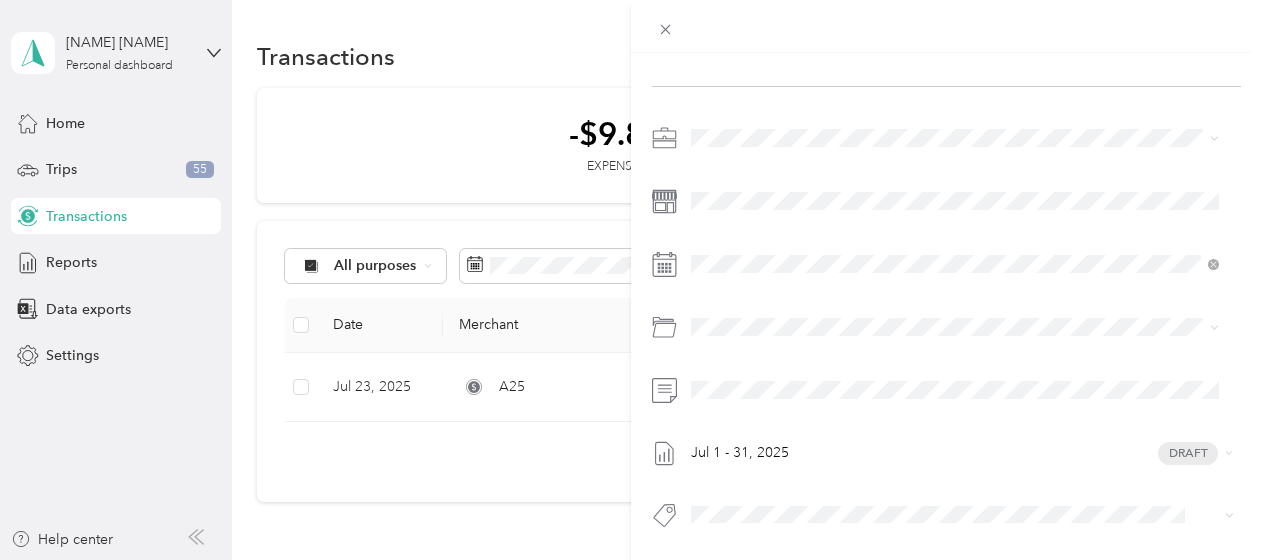 scroll, scrollTop: 0, scrollLeft: 0, axis: both 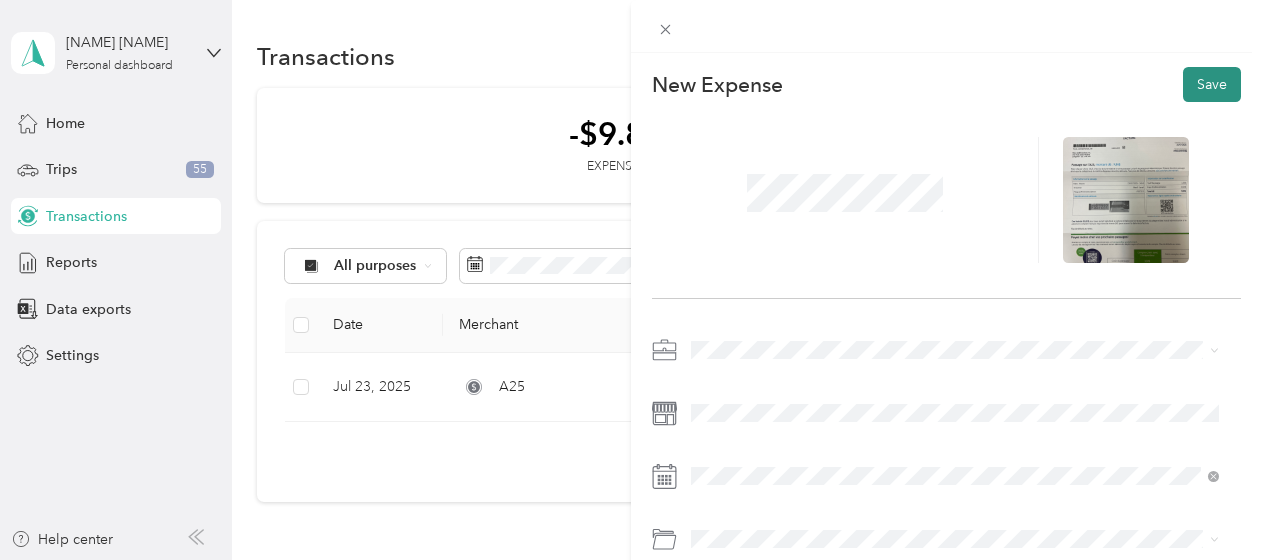 click on "Save" at bounding box center (1212, 84) 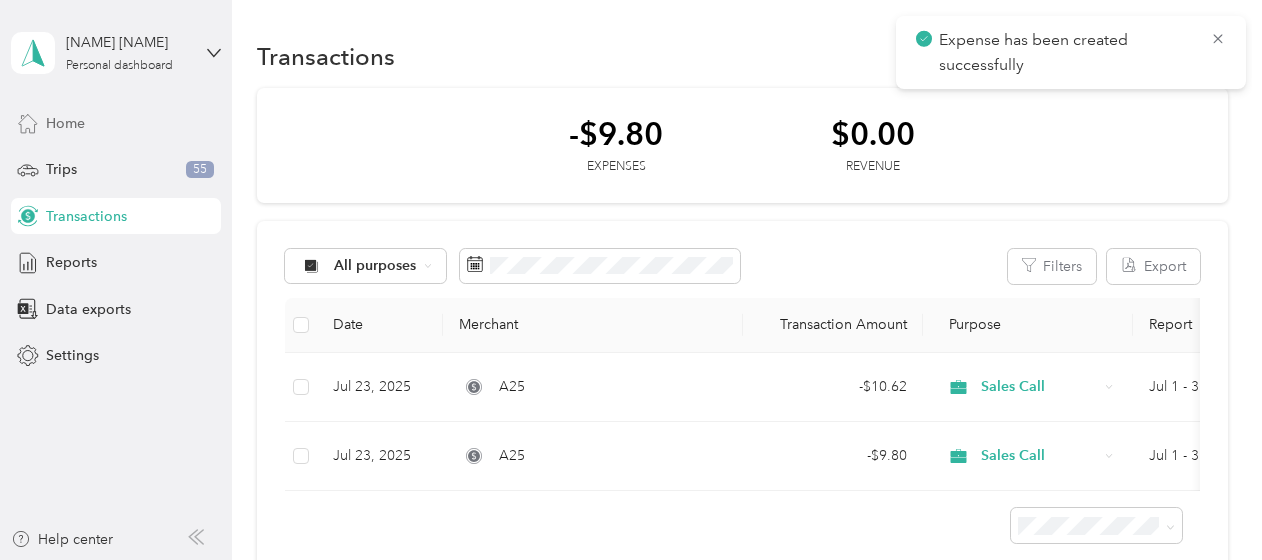 click on "Home" at bounding box center [65, 123] 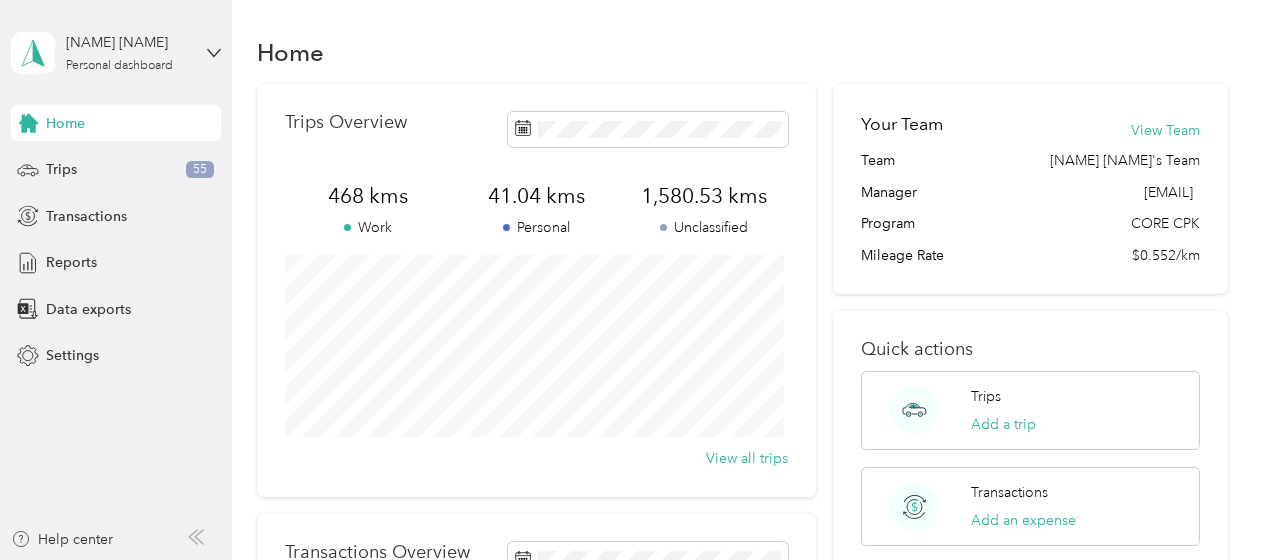 scroll, scrollTop: 0, scrollLeft: 0, axis: both 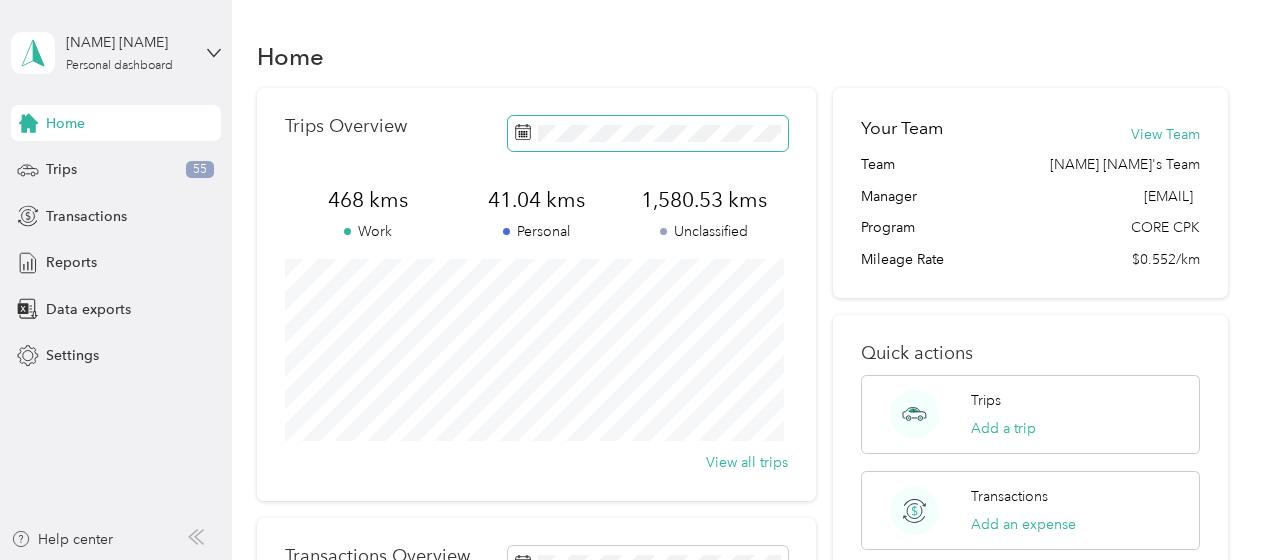 click 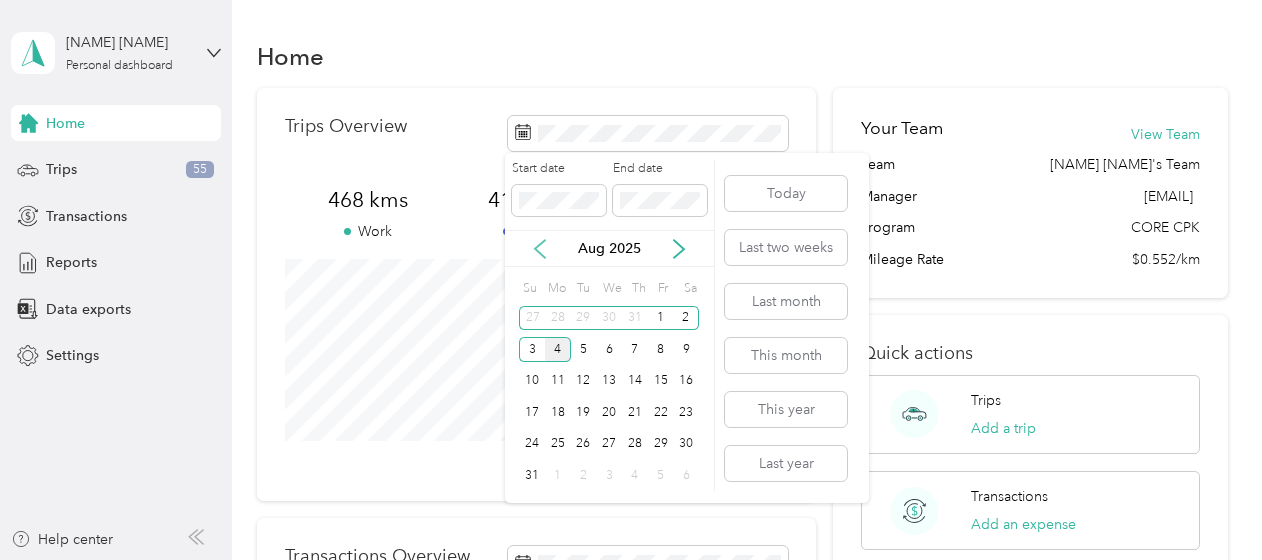 click 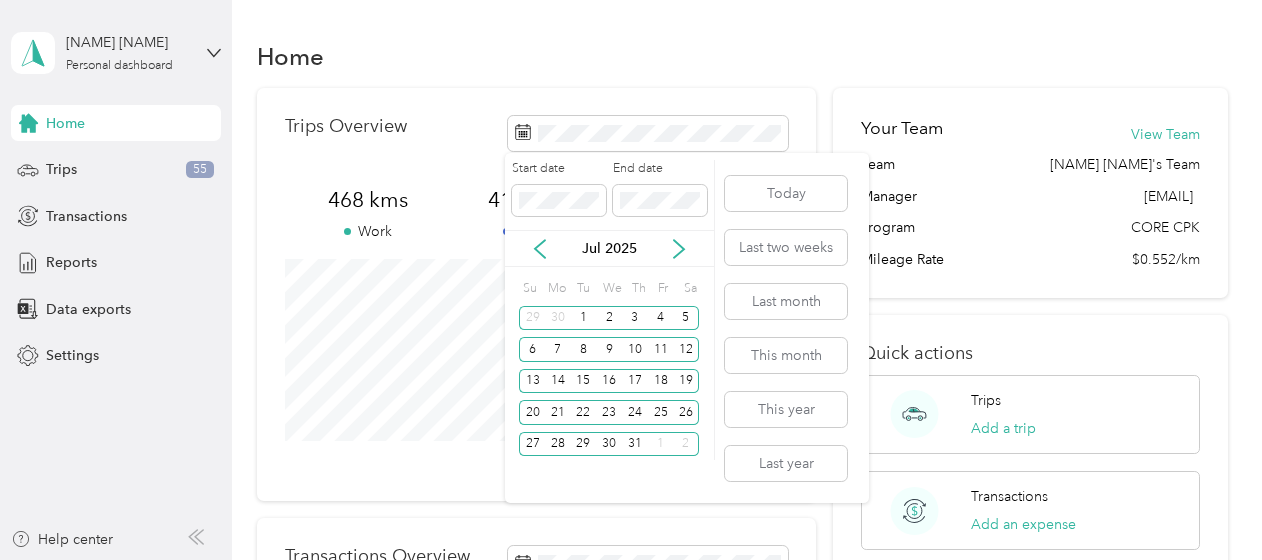 click on "Start date   End date   Jul [YEAR] Su Mo Tu We Th Fr Sa 29 30 1 2 3 4 5 6 7 8 9 10 11 12 13 14 15 16 17 18 19 20 21 22 23 24 25 26 27 28 29 30 31 1 2" at bounding box center (610, 328) 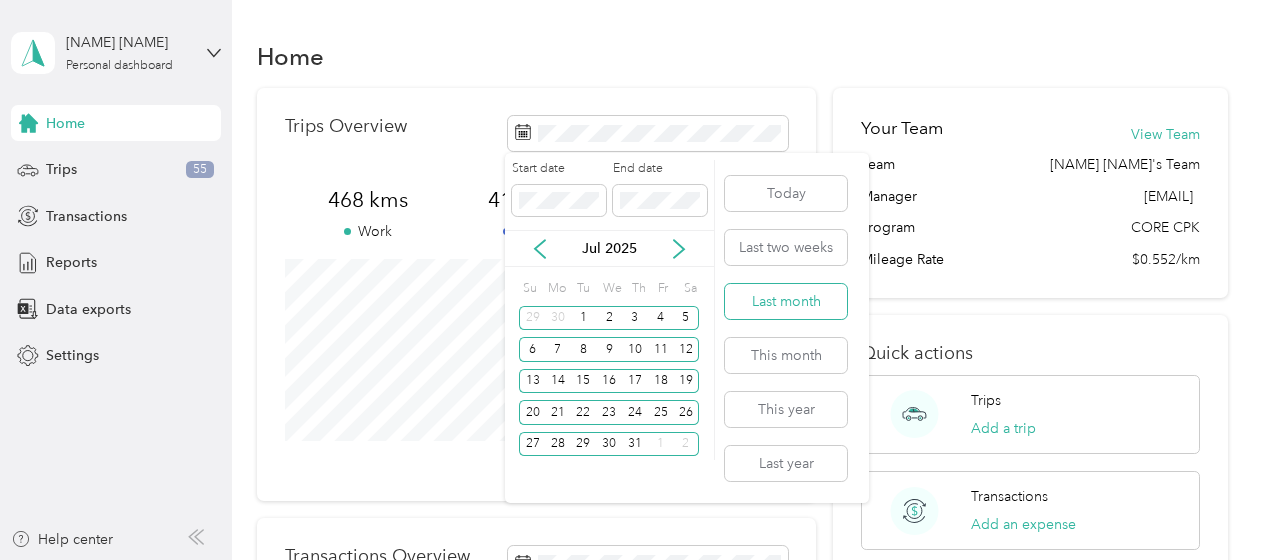 click on "Last month" at bounding box center (786, 301) 